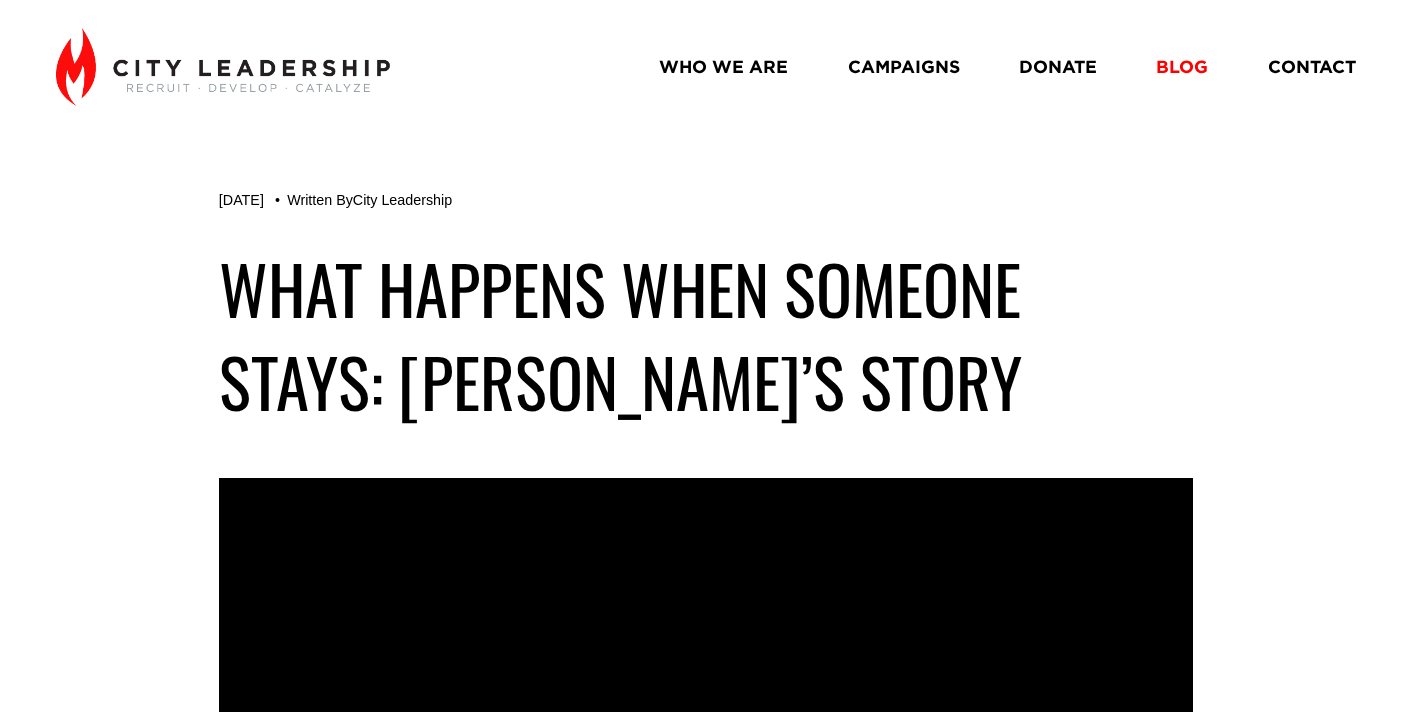 scroll, scrollTop: 0, scrollLeft: 0, axis: both 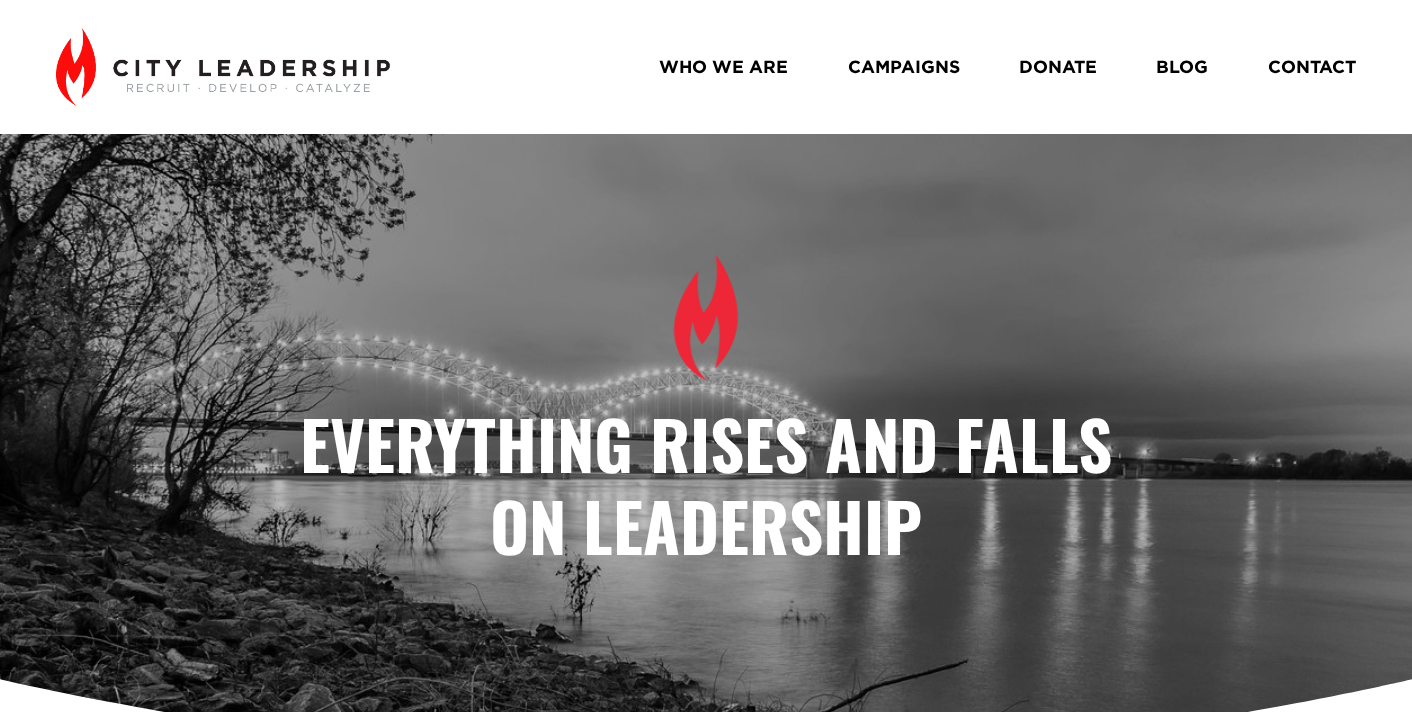 click on "BLOG" at bounding box center (1182, 67) 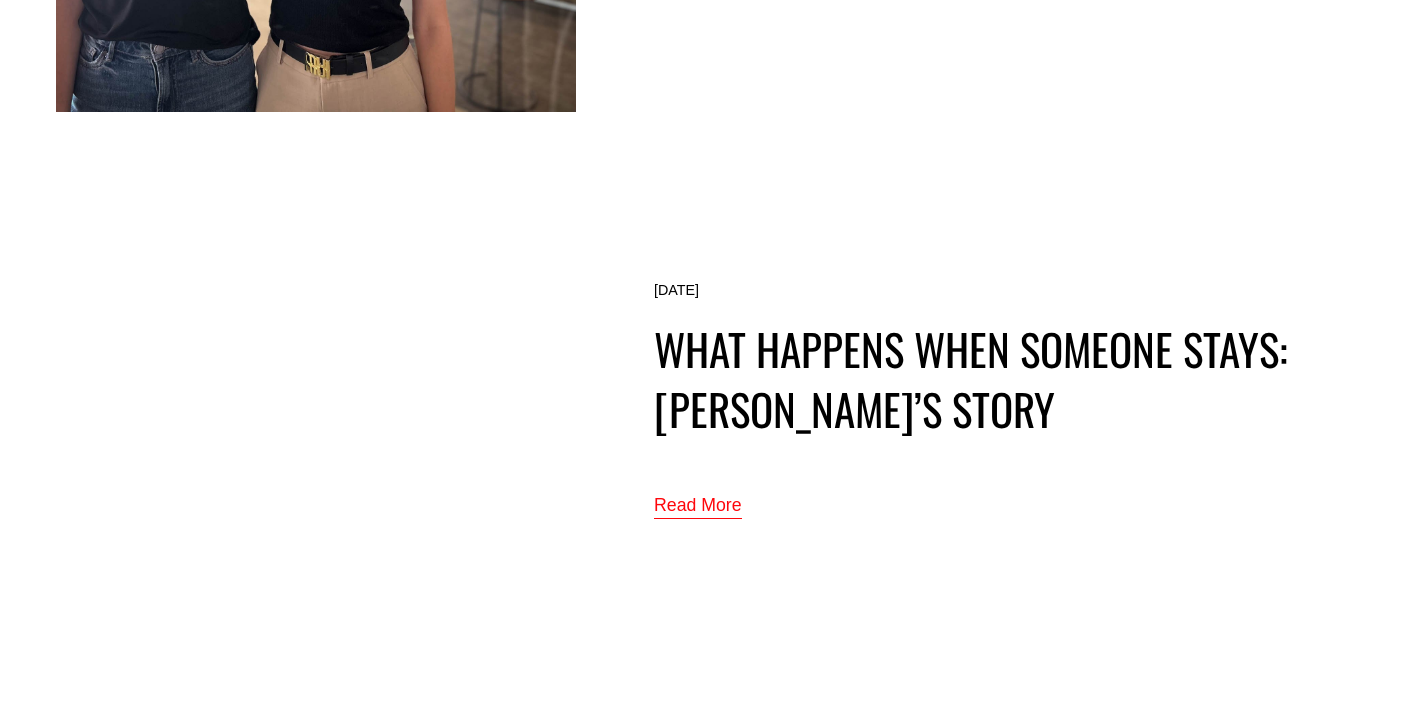 scroll, scrollTop: 1155, scrollLeft: 0, axis: vertical 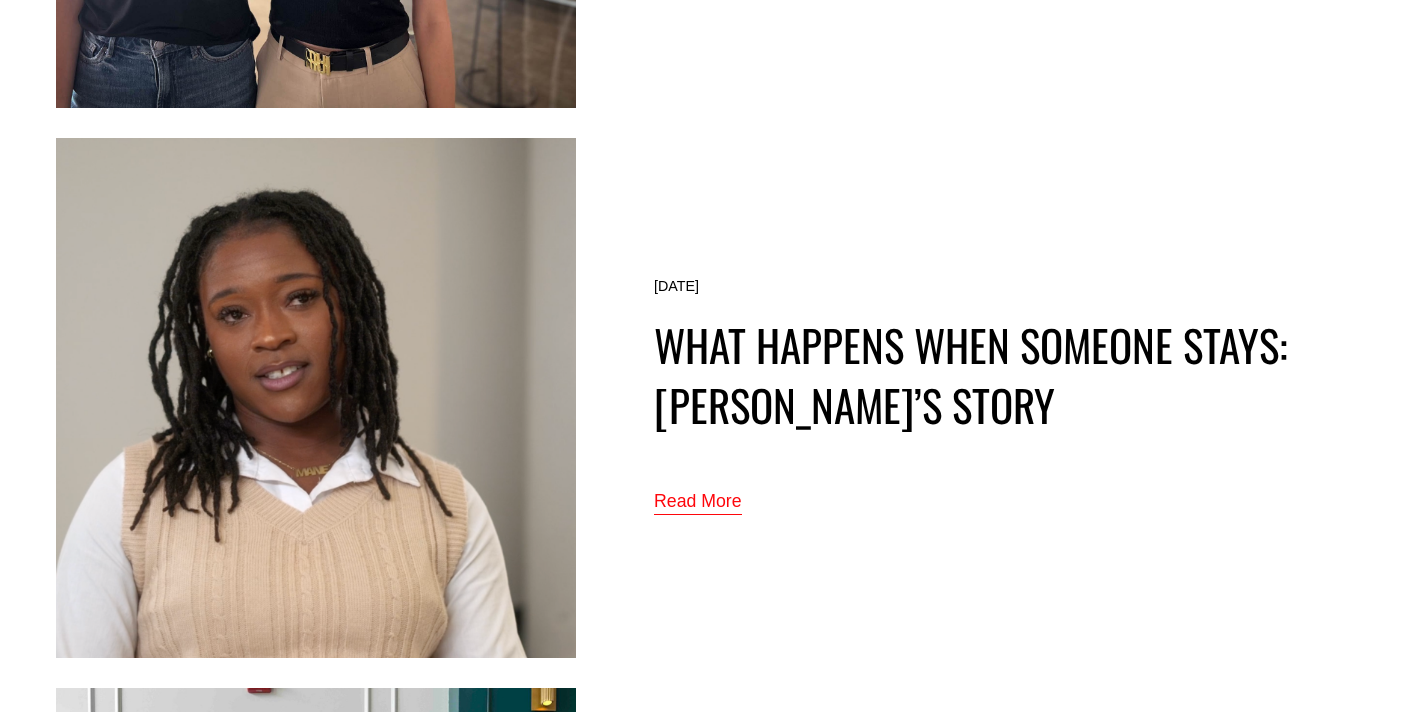 click on "Read More" at bounding box center [698, 502] 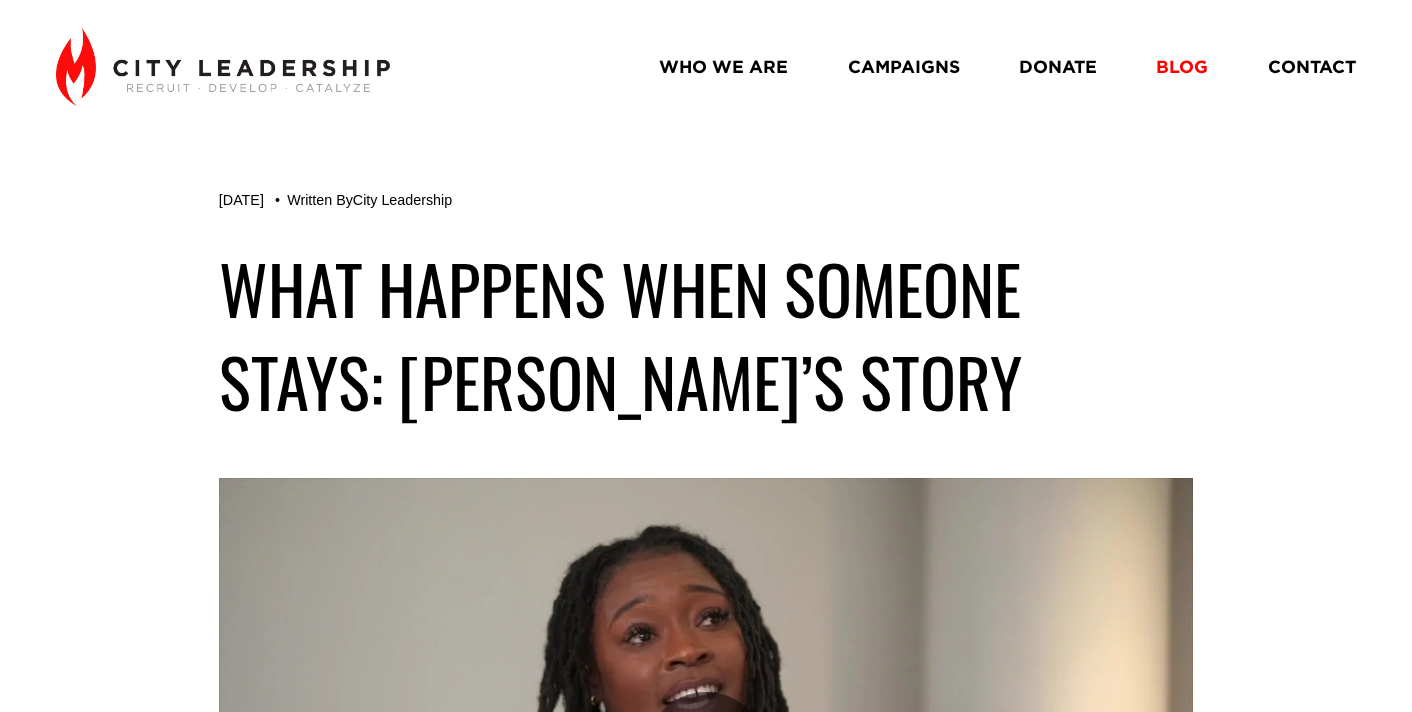 scroll, scrollTop: 0, scrollLeft: 0, axis: both 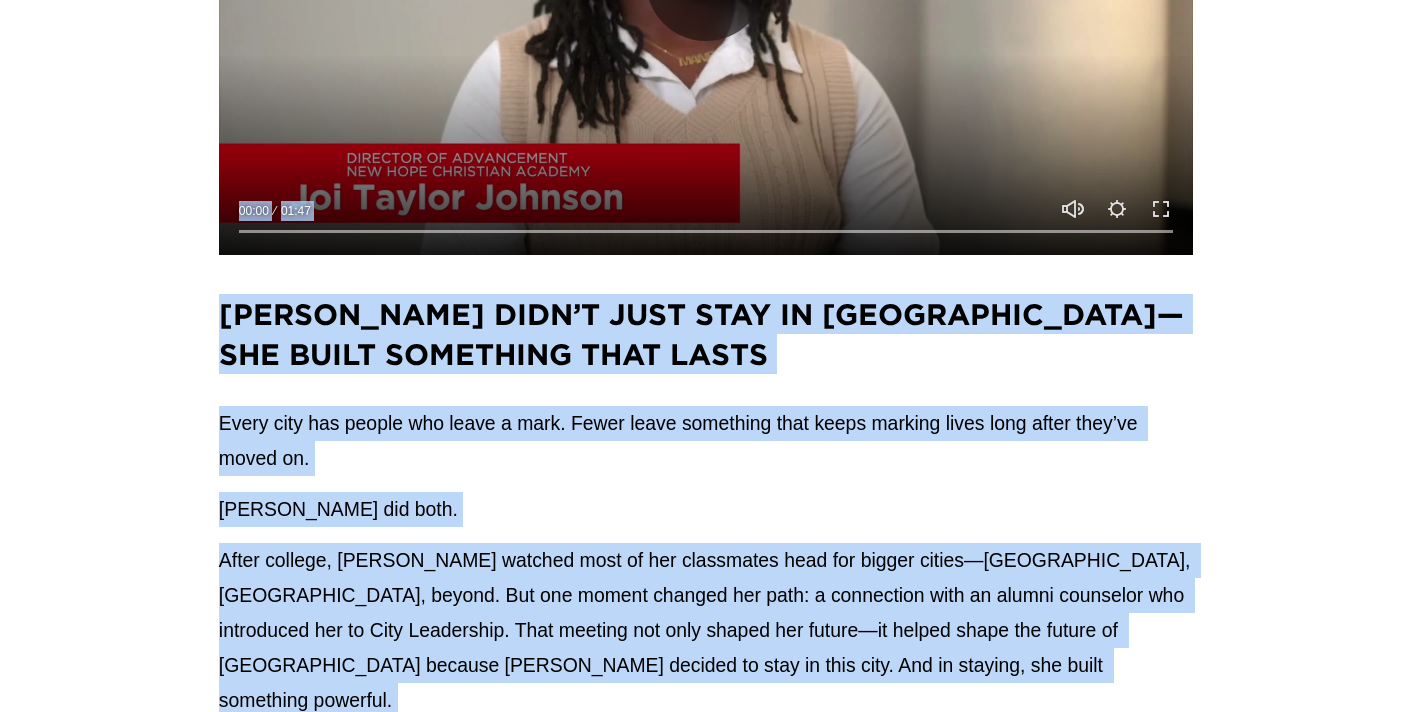 drag, startPoint x: 653, startPoint y: 423, endPoint x: 176, endPoint y: 257, distance: 505.0594 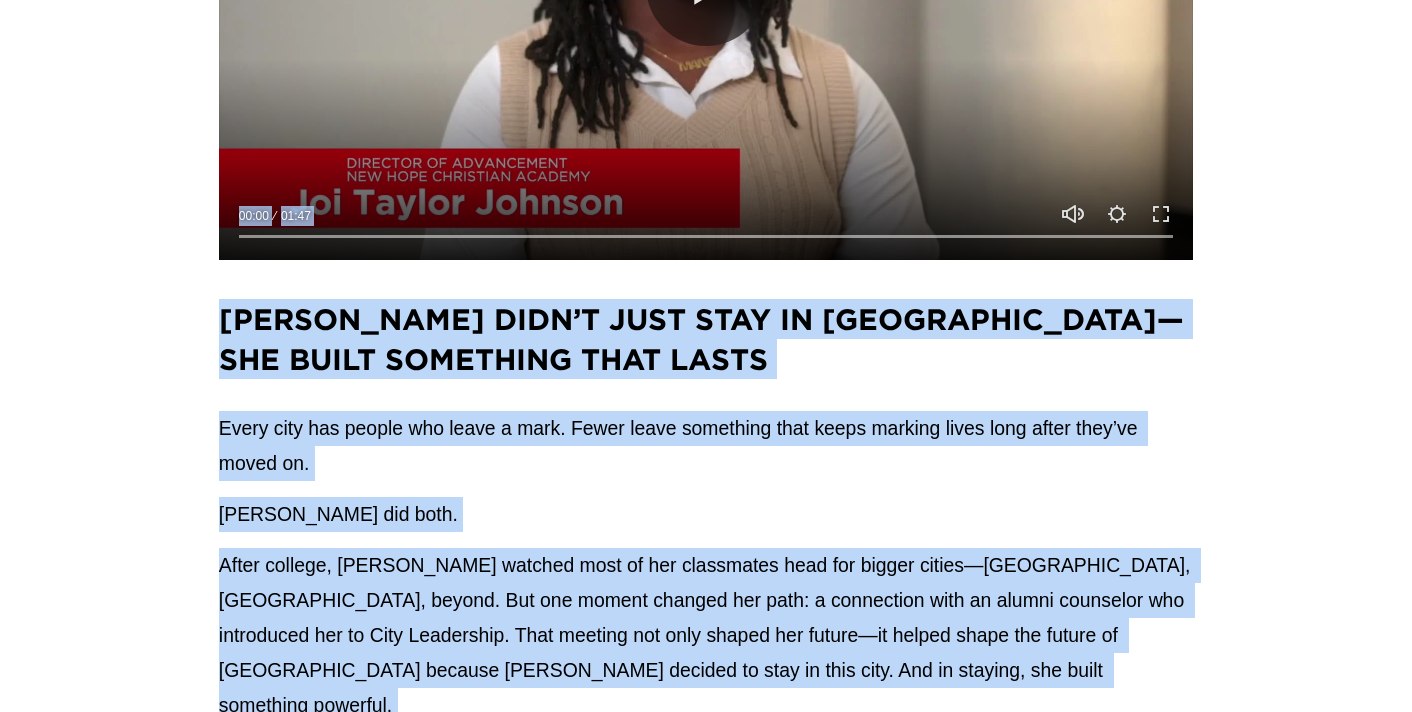 copy on "Play 00:00 01:47 Unmute Mute Settings Speed Normal Speed Go back to previous menu 0.5x 0.75x Normal 1.25x 1.5x 1.75x 2x Exit fullscreen Enter fullscreen % buffered 00:00
Joi Taylor Johnson Didn’t Just Stay in Memphis—She Built Something That Lasts Every city has people who leave a mark. Fewer leave something that keeps marking lives long after they’ve moved on. Joi Taylor did both. After college, Joi watched most of her classmates head for bigger cities—Nashville, Atlanta, beyond. But one moment changed her path: a connection with an alumni counselor who introduced her to City Leadership. That meeting not only shaped her future—it helped shape the future of Memphis because Joi decided to stay in this city. And in staying, she built something powerful. What began in 2017 as a vague hope—a “what if”—became, through her drive and passion, the  Choose901 Alumni  program. At first, it was just an idea: what if we kept investing in students after they graduated? What if we gave them more reasons to stay in M..." 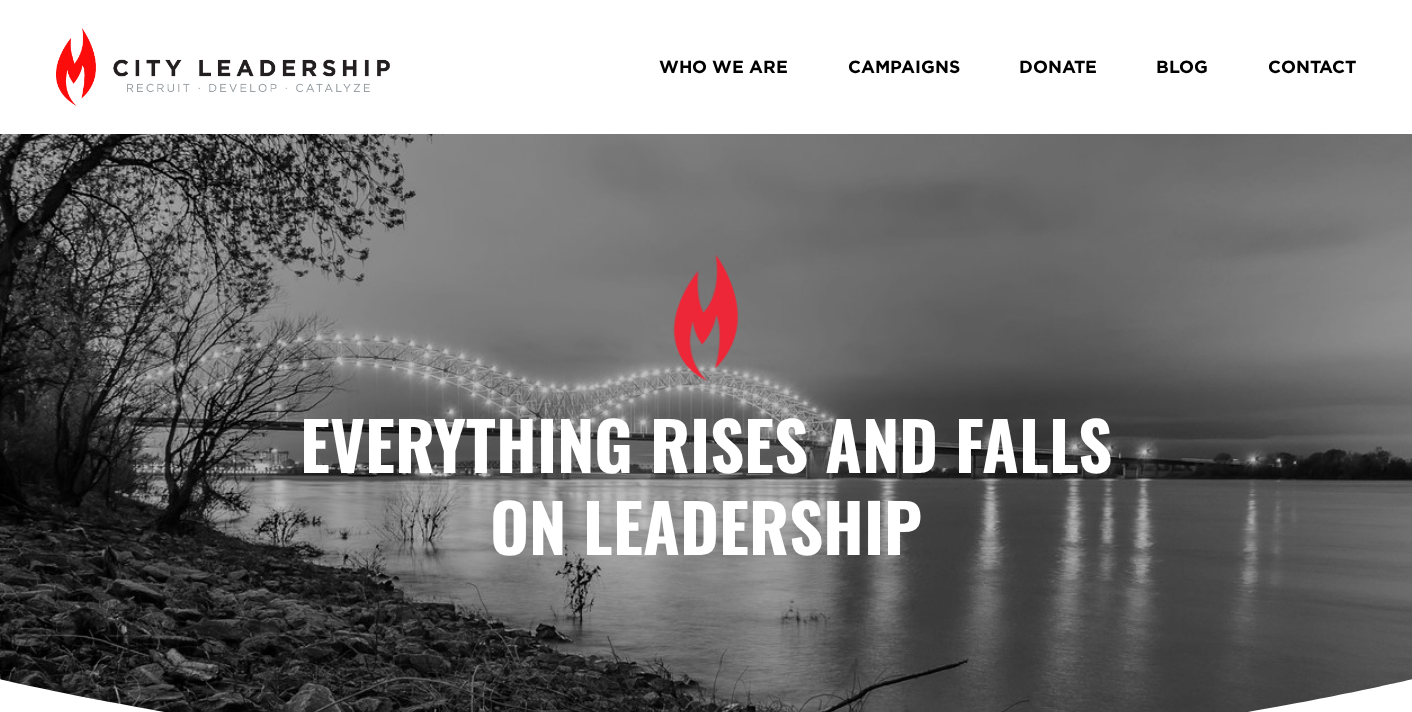 scroll, scrollTop: 0, scrollLeft: 0, axis: both 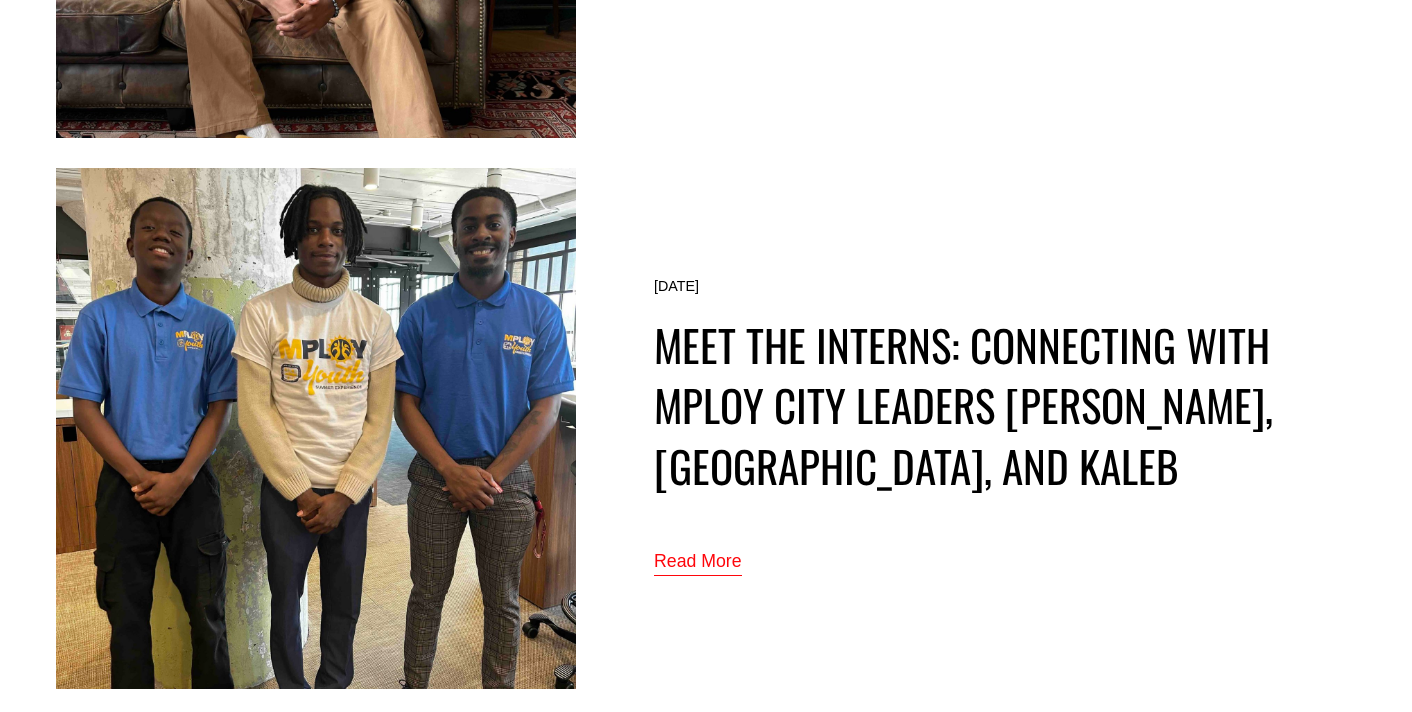 click at bounding box center (316, 428) 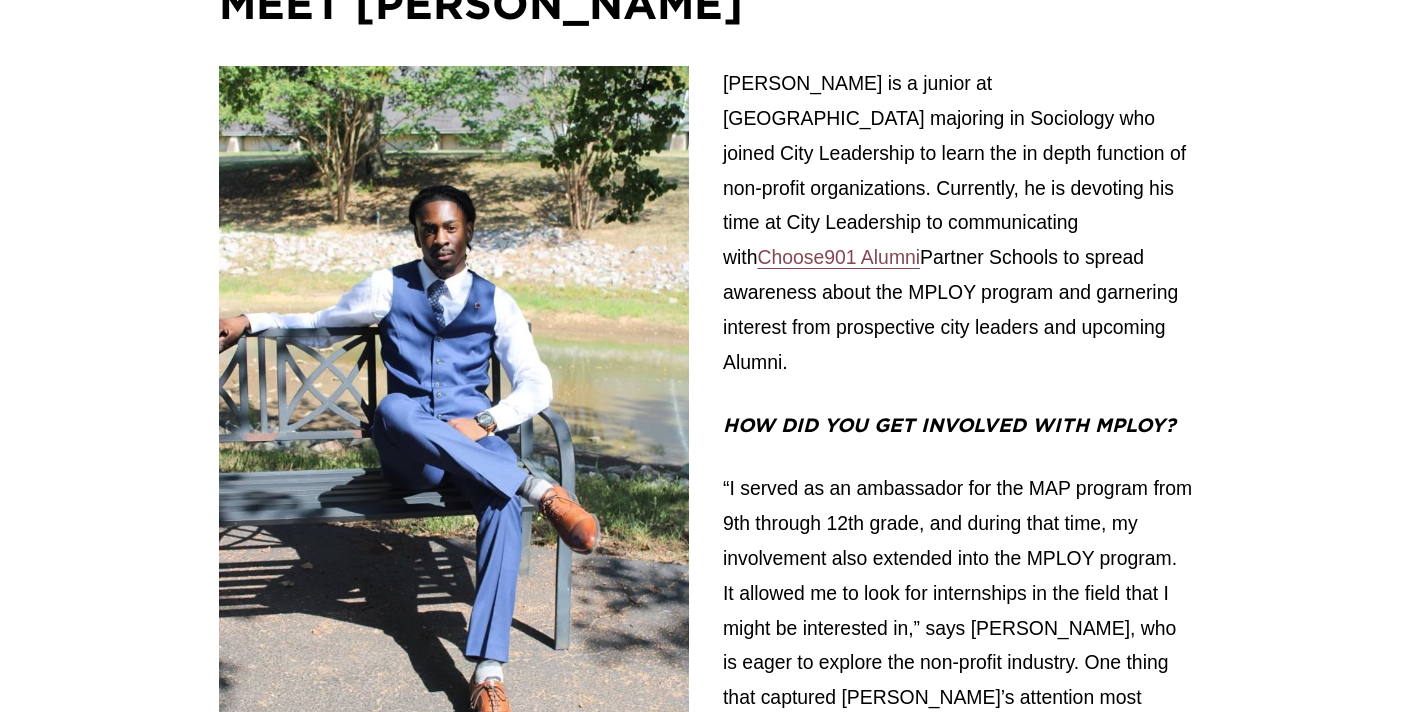 scroll, scrollTop: 1720, scrollLeft: 0, axis: vertical 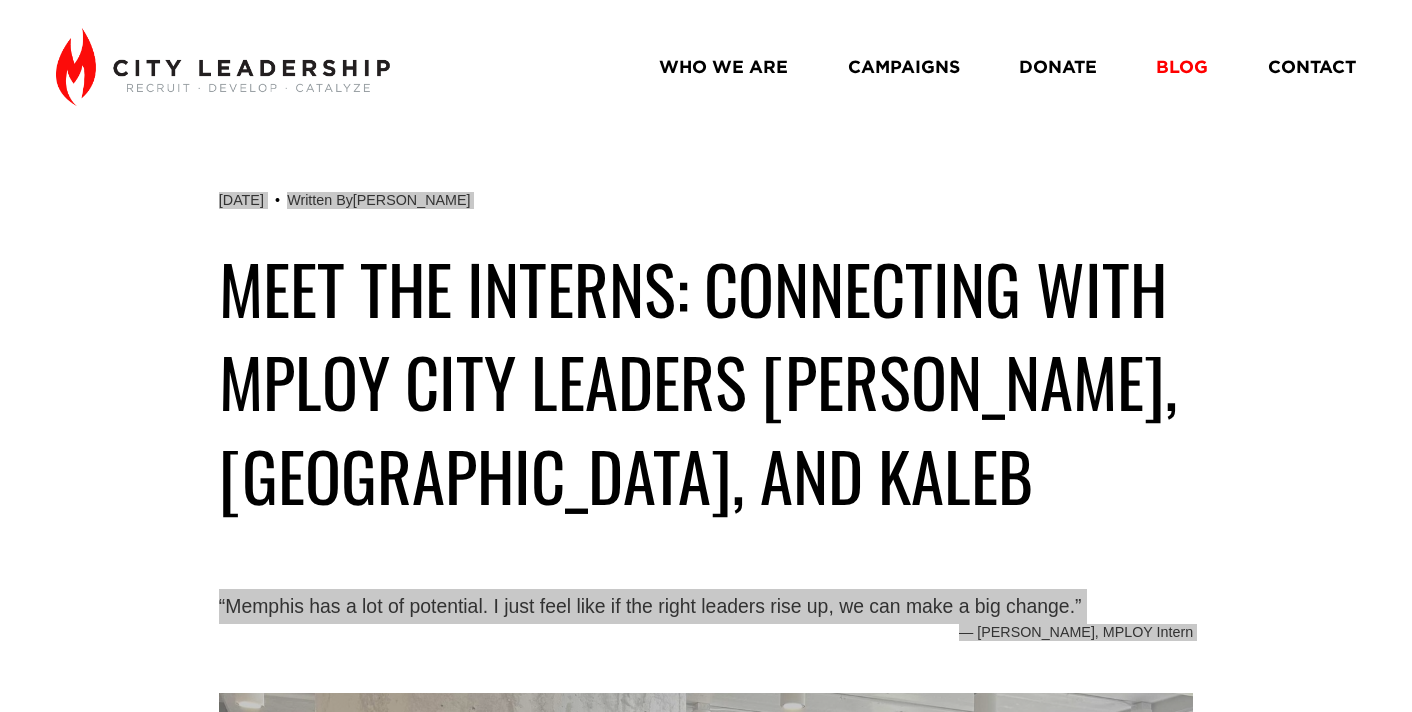 drag, startPoint x: 839, startPoint y: 376, endPoint x: 94, endPoint y: -109, distance: 888.9601 